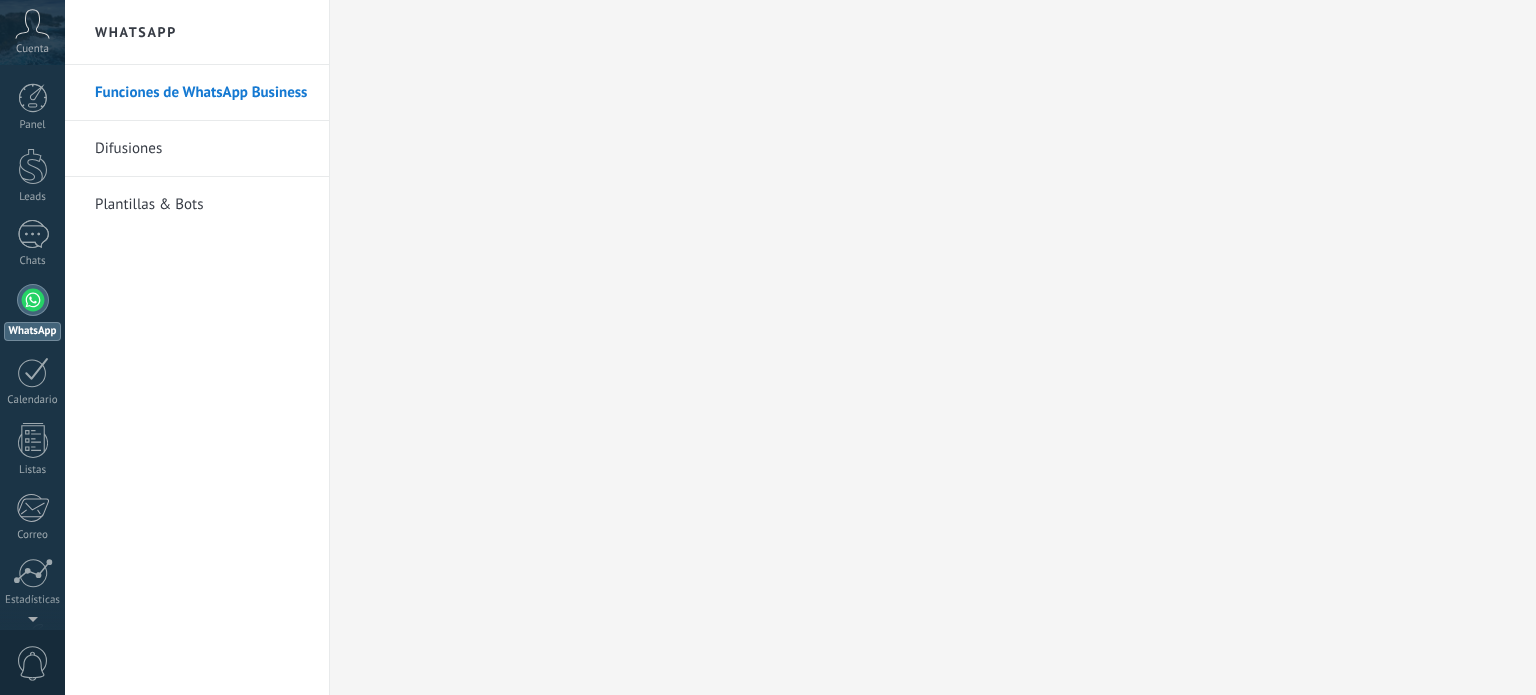 scroll, scrollTop: 0, scrollLeft: 0, axis: both 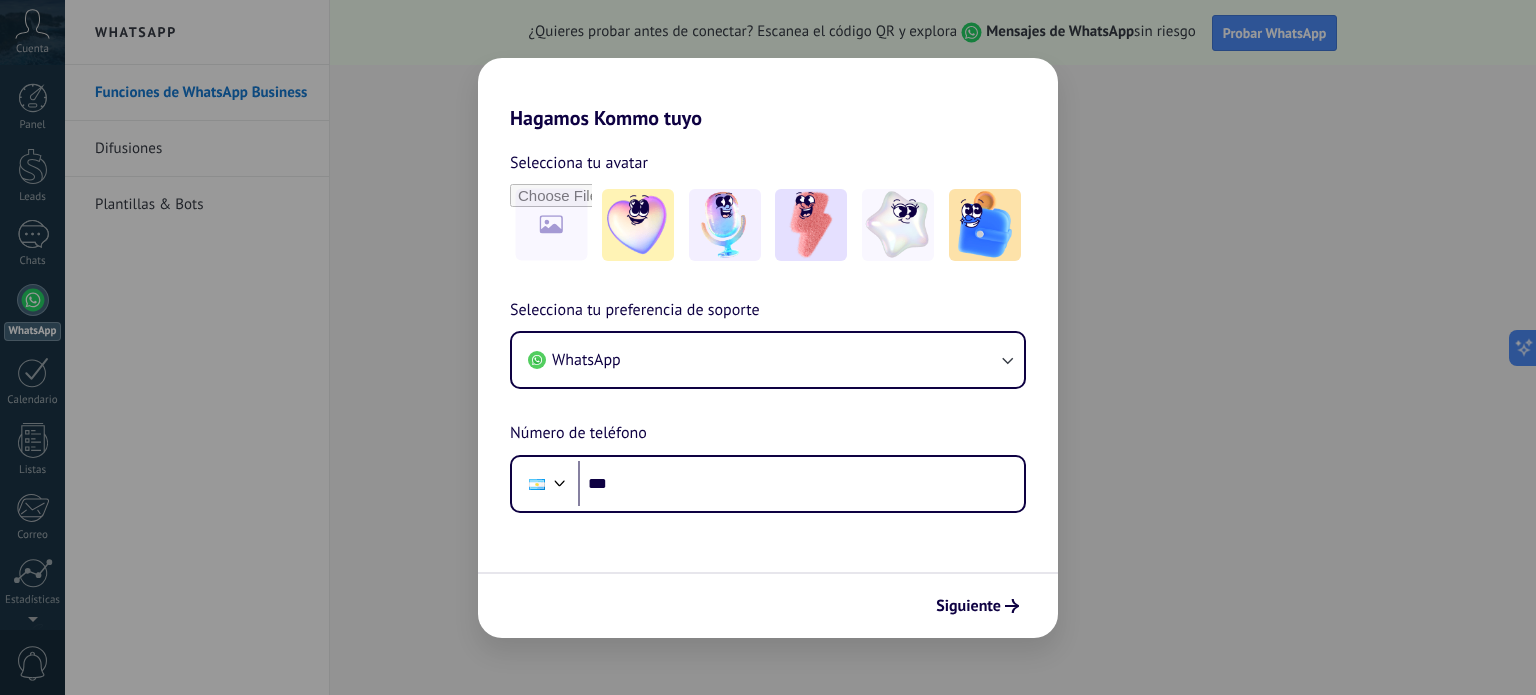 click on "Hagamos Kommo tuyo Selecciona tu avatar Selecciona tu preferencia de soporte WhatsApp Número de teléfono Phone *** Siguiente" at bounding box center [768, 347] 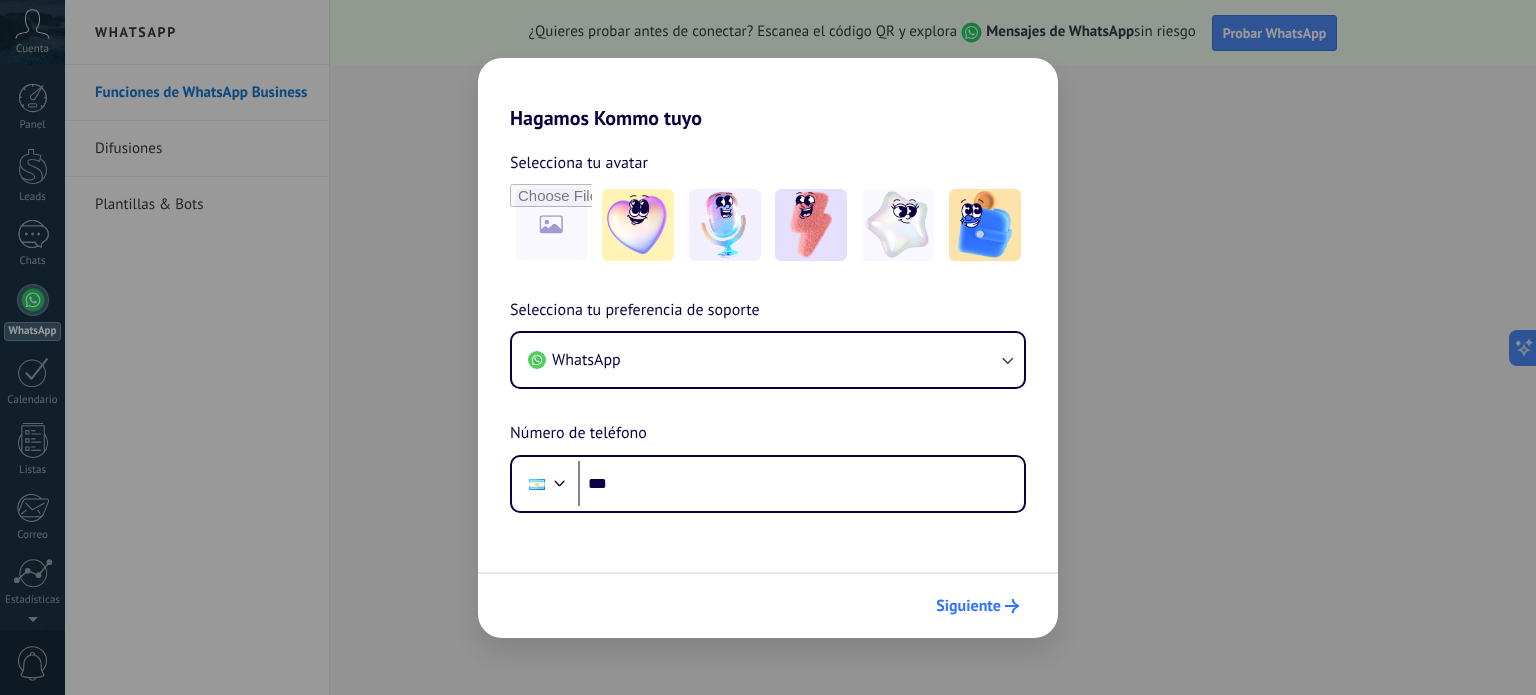 click on "Siguiente" at bounding box center [968, 606] 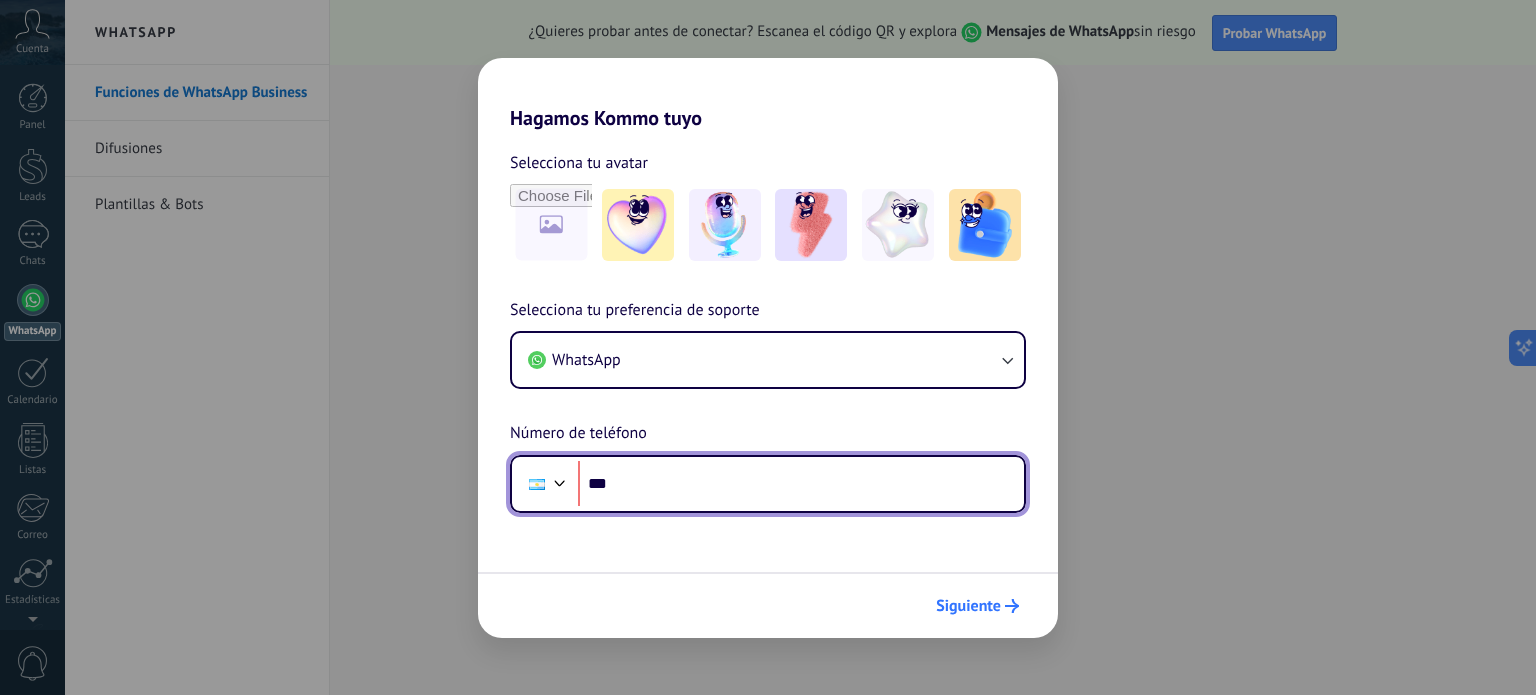 scroll, scrollTop: 0, scrollLeft: 0, axis: both 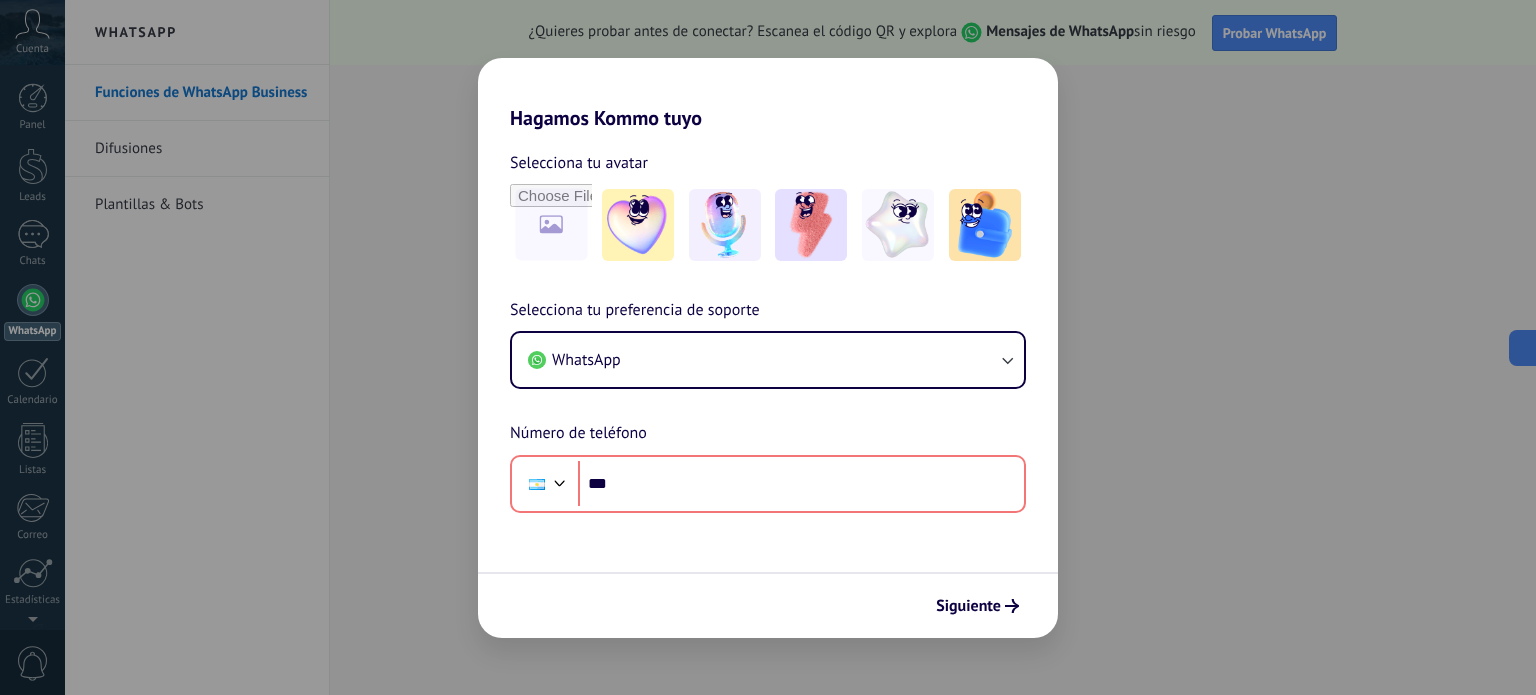 click on "Hagamos Kommo tuyo Selecciona tu avatar Selecciona tu preferencia de soporte WhatsApp Número de teléfono Phone *** Siguiente" at bounding box center (768, 347) 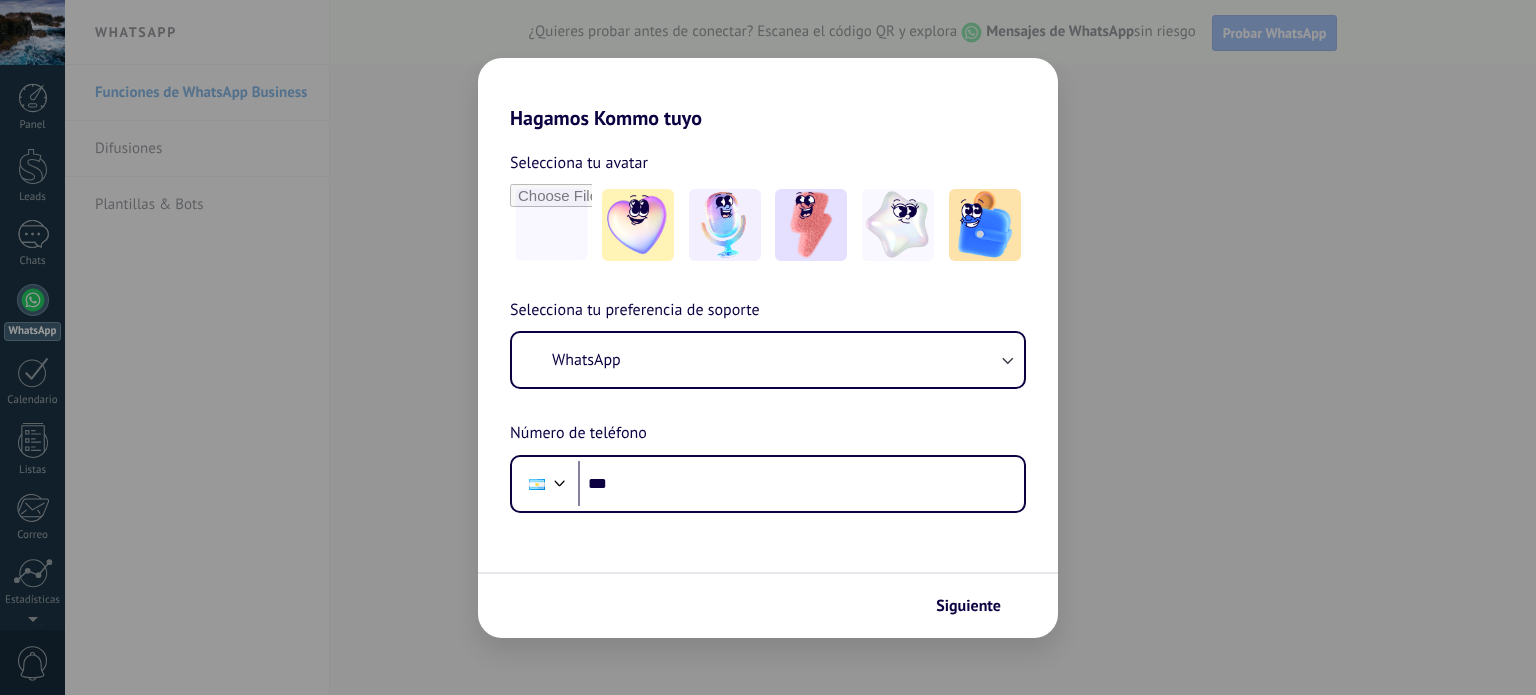 scroll, scrollTop: 0, scrollLeft: 0, axis: both 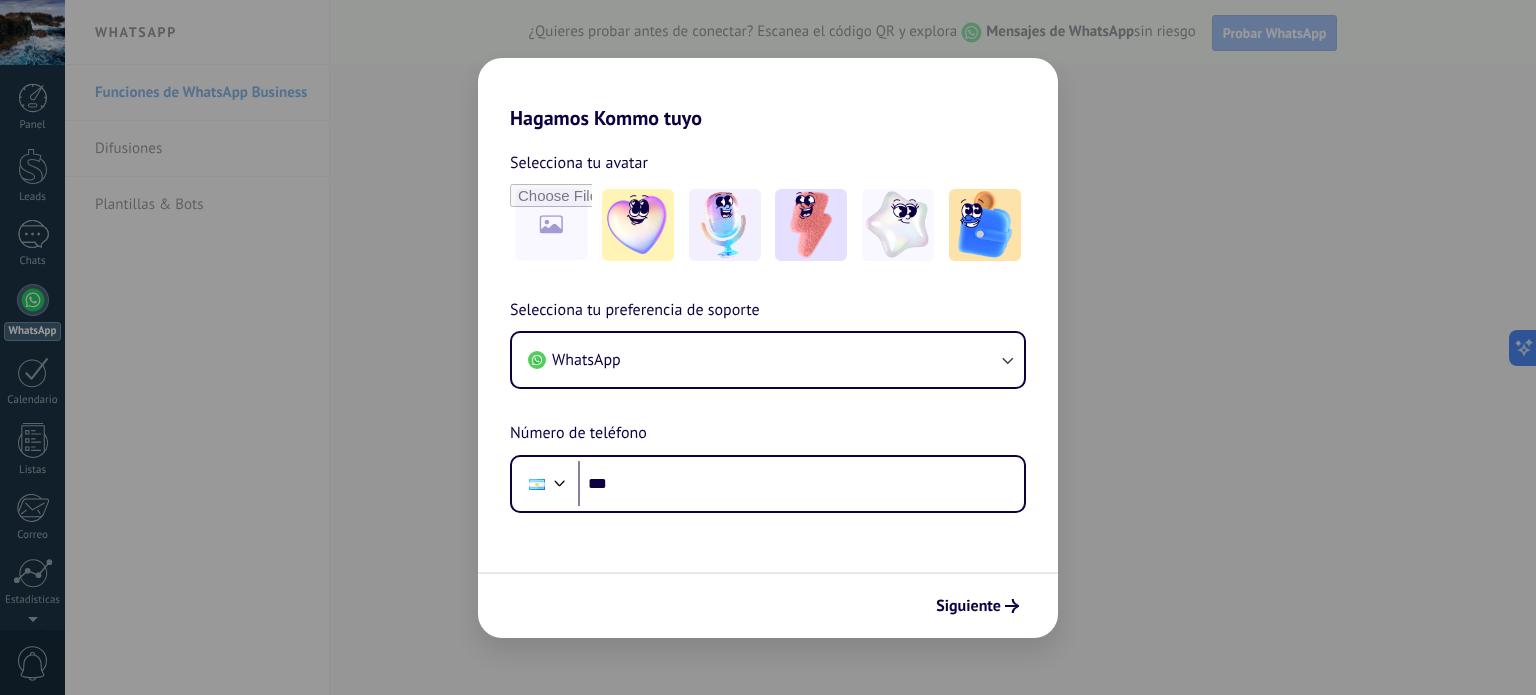 click on "Hagamos Kommo tuyo Selecciona tu avatar Selecciona tu preferencia de soporte WhatsApp Número de teléfono Phone *** Siguiente" at bounding box center [768, 347] 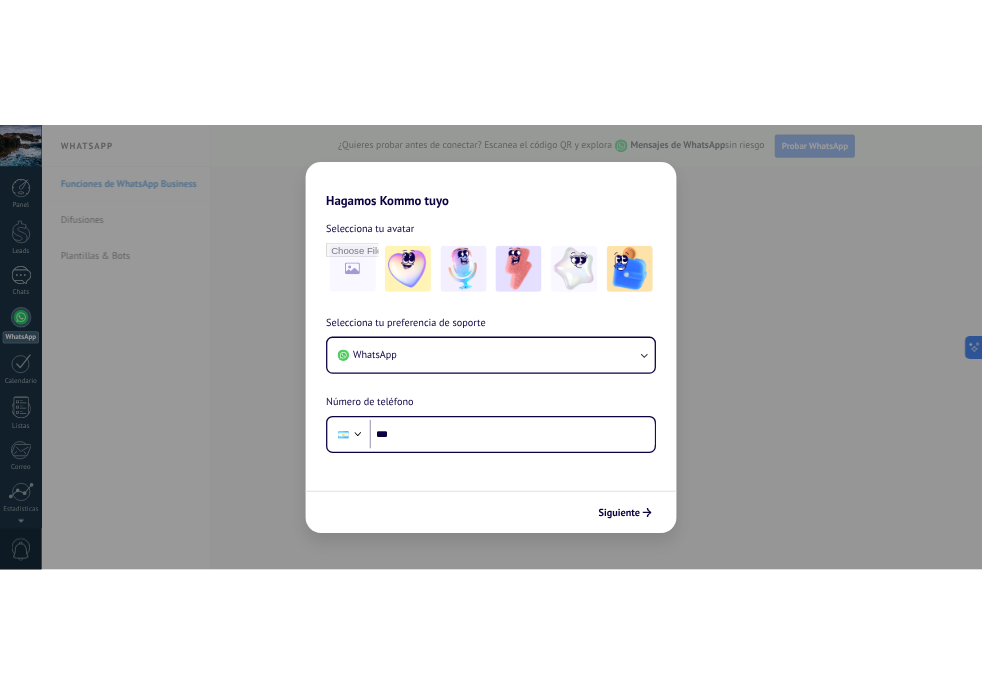 scroll, scrollTop: 0, scrollLeft: 0, axis: both 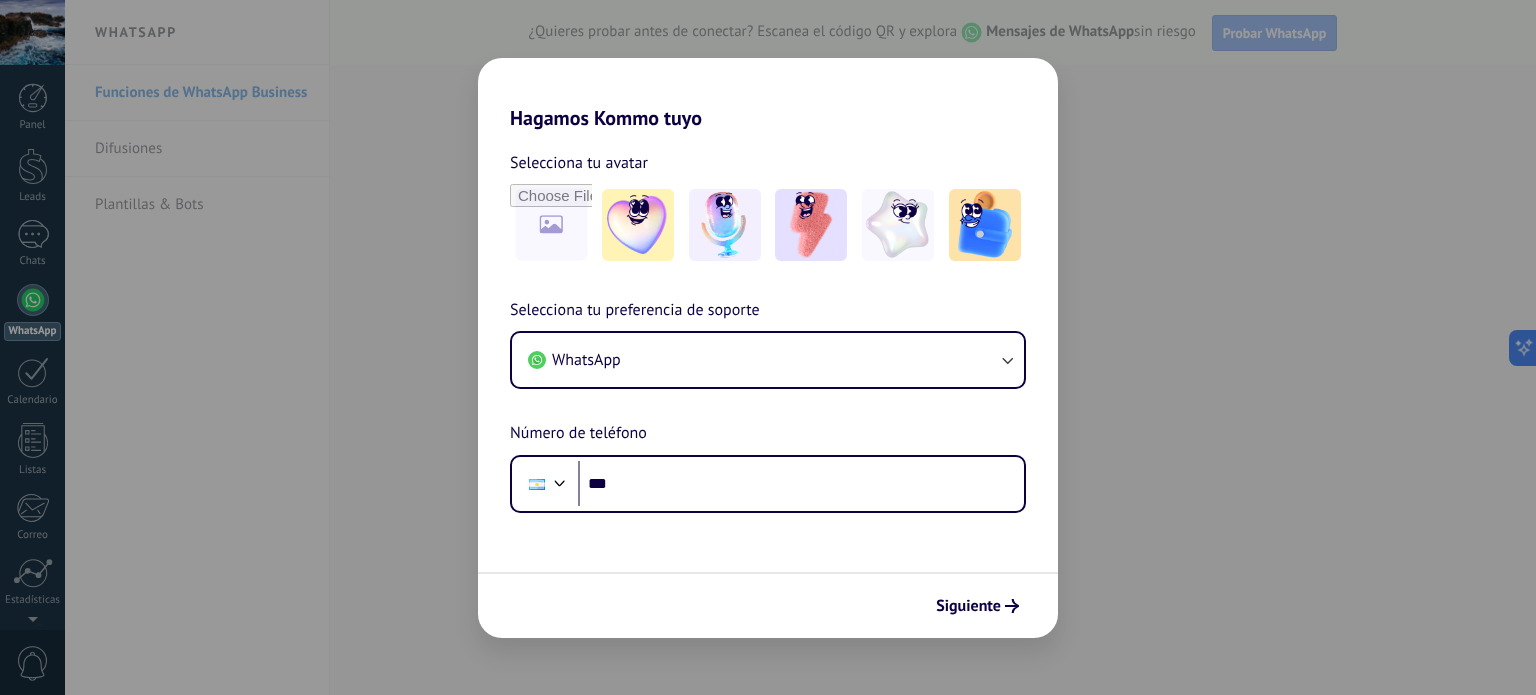 click on "Hagamos Kommo tuyo Selecciona tu avatar Selecciona tu preferencia de soporte WhatsApp Número de teléfono Phone *** Siguiente" at bounding box center (768, 347) 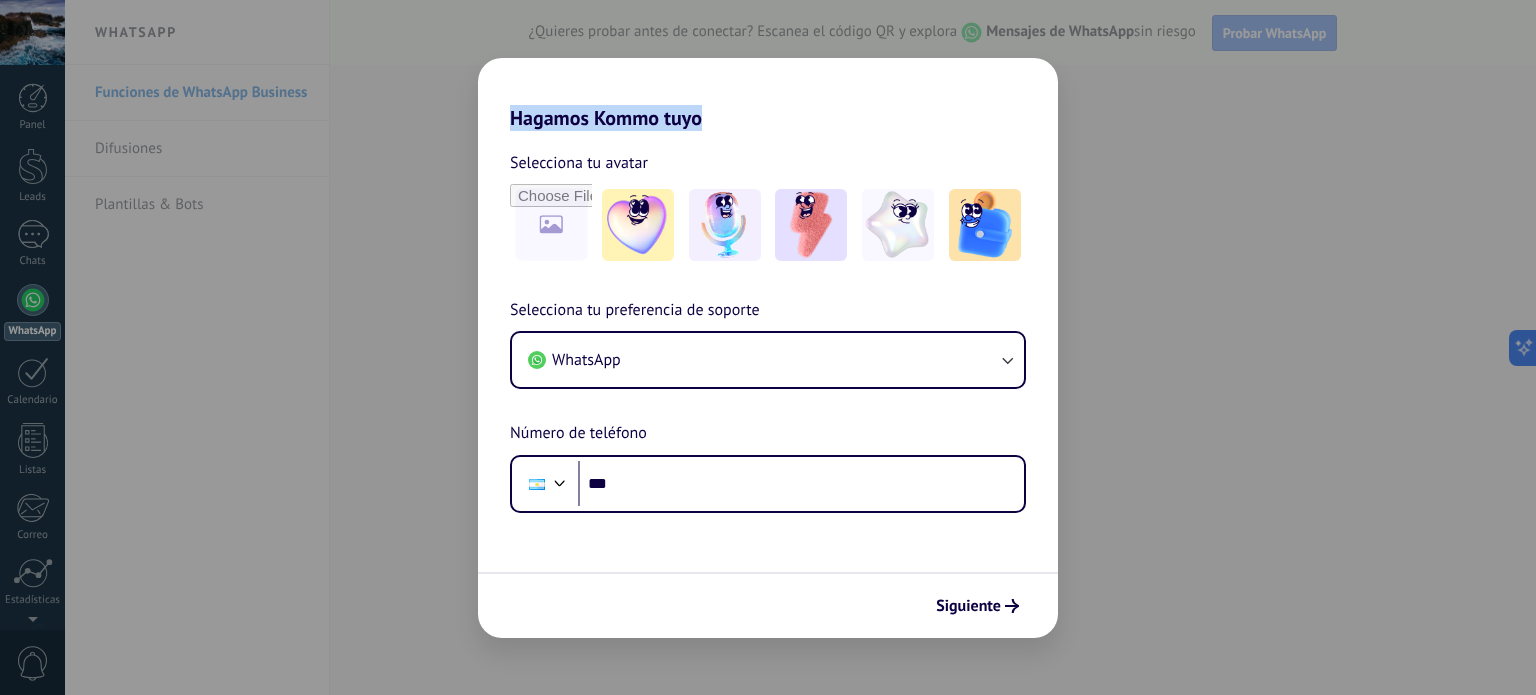 click on "Hagamos Kommo tuyo Selecciona tu avatar Selecciona tu preferencia de soporte WhatsApp Número de teléfono Phone *** Siguiente" at bounding box center [768, 347] 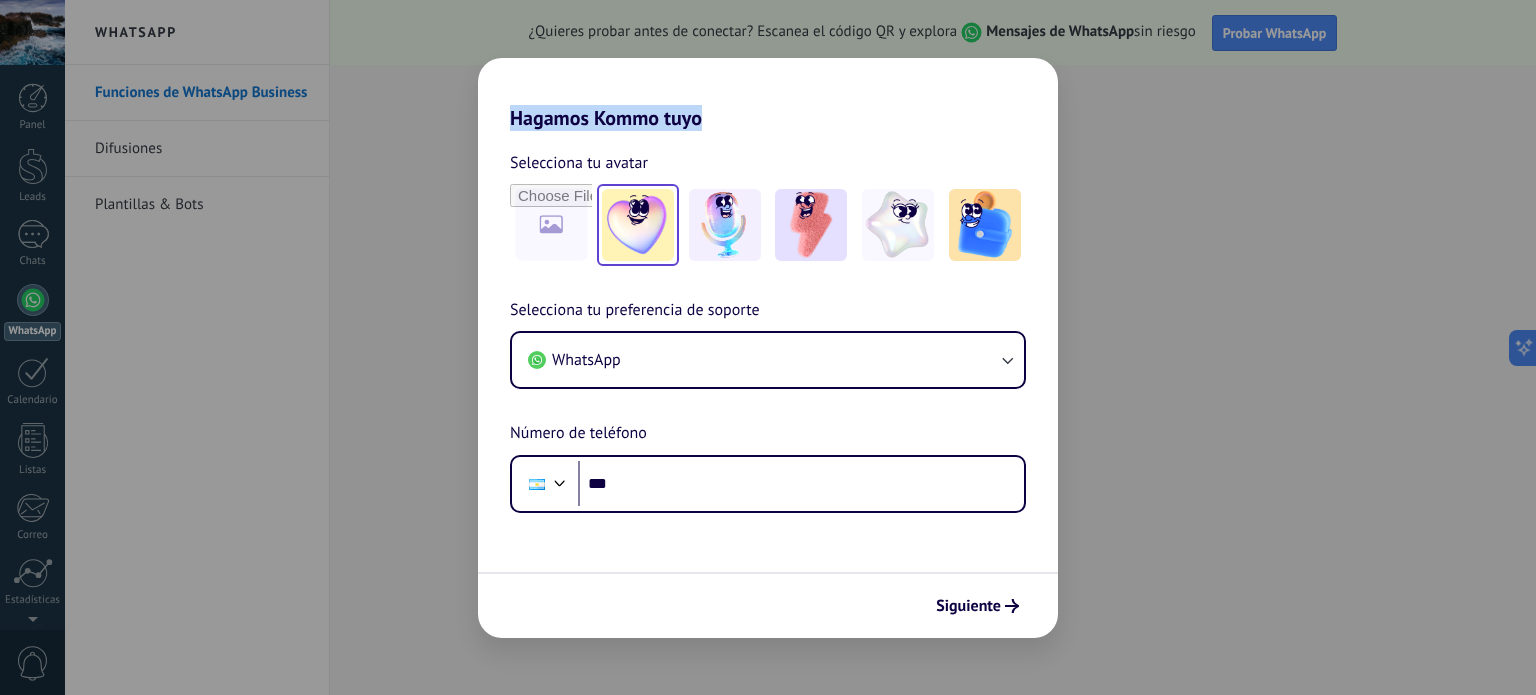 click at bounding box center (638, 225) 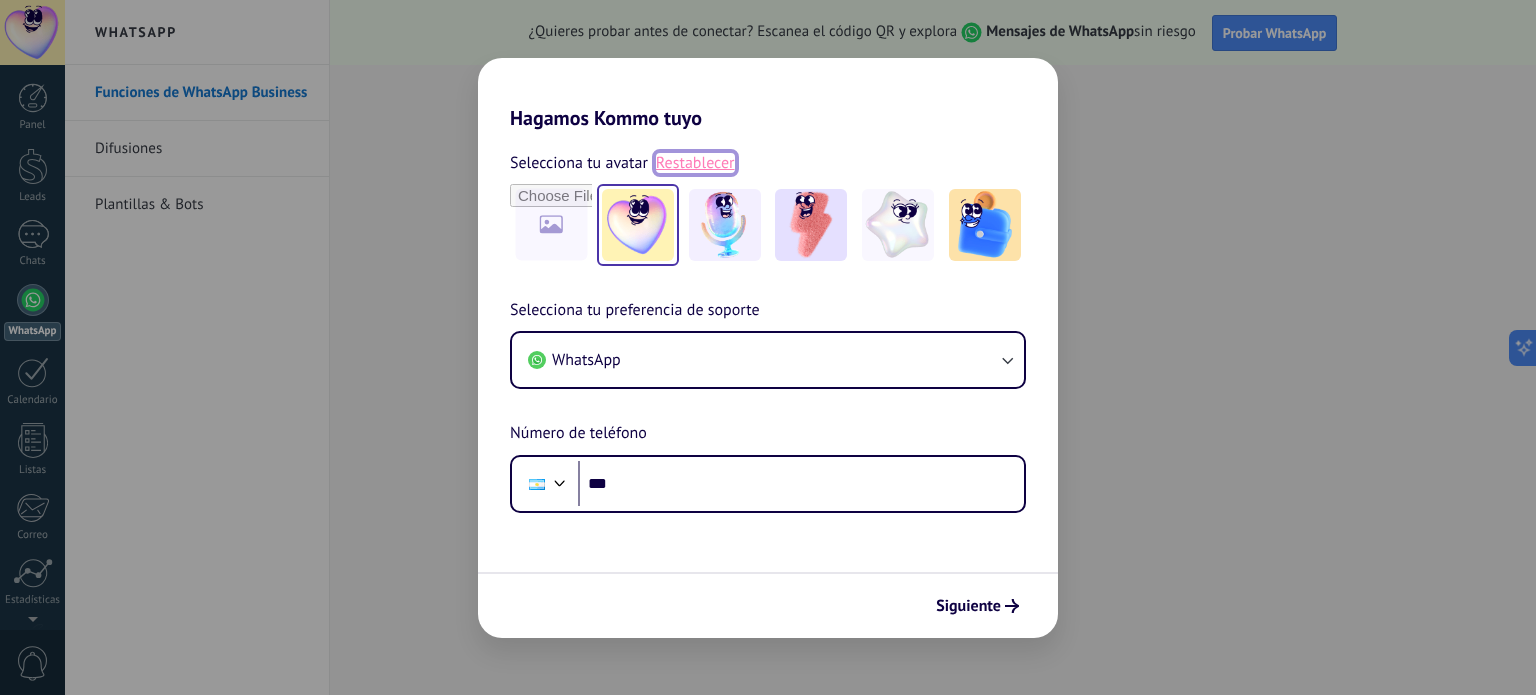 click on "Restablecer" at bounding box center [695, 163] 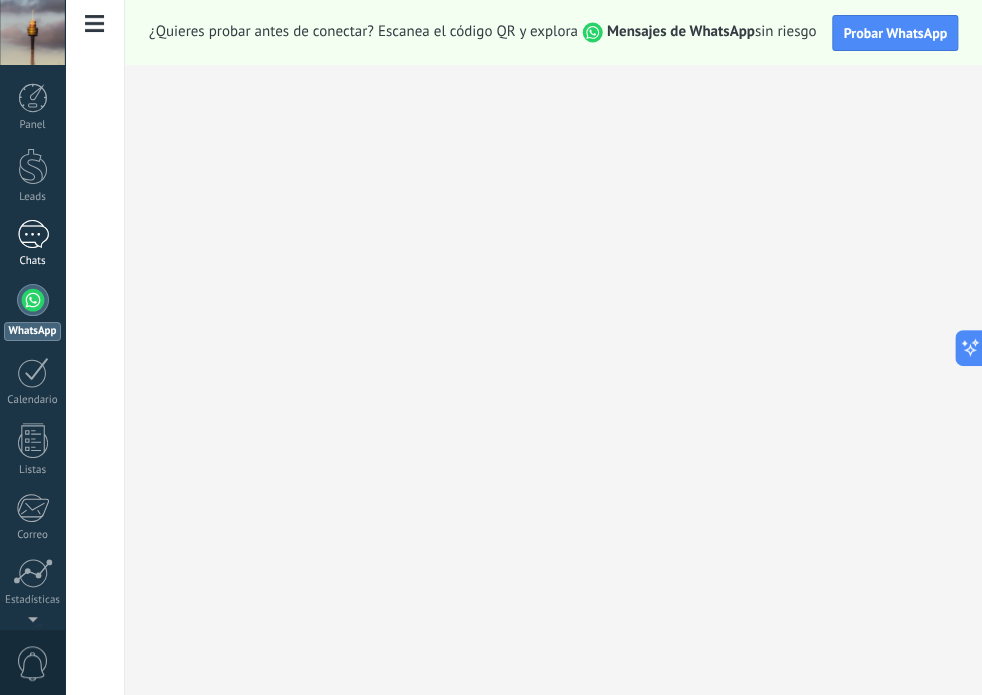 click at bounding box center [33, 234] 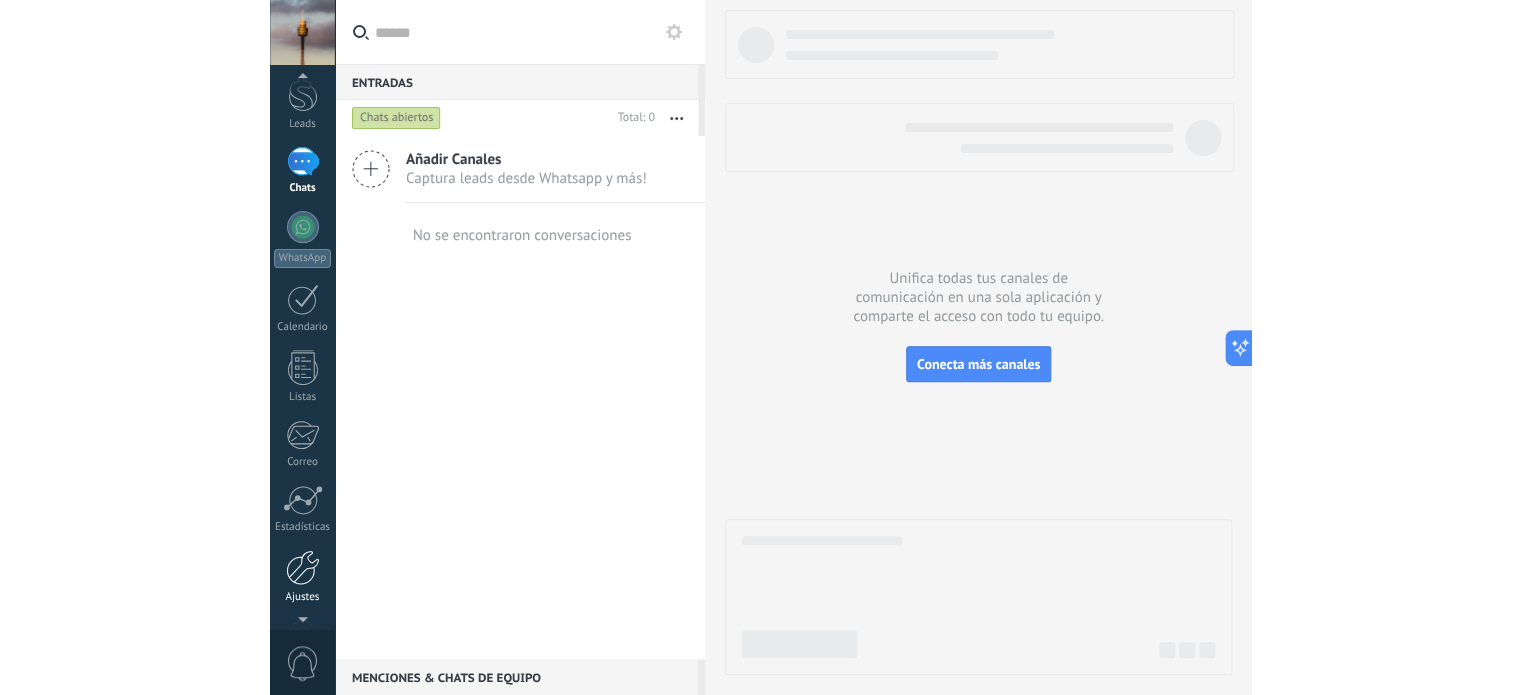 scroll, scrollTop: 0, scrollLeft: 0, axis: both 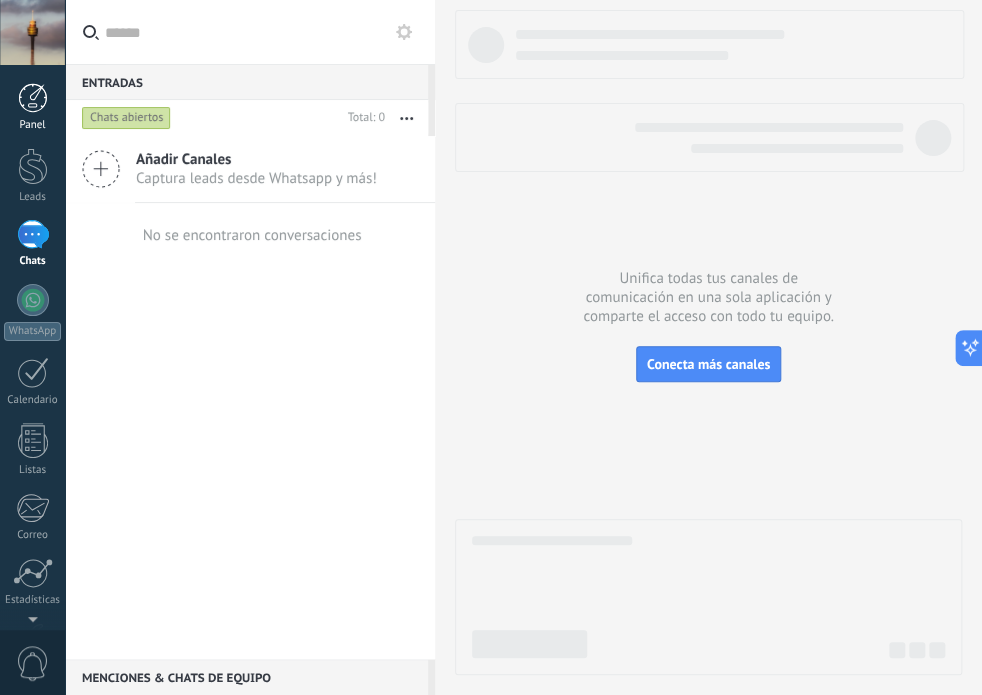 click at bounding box center (33, 98) 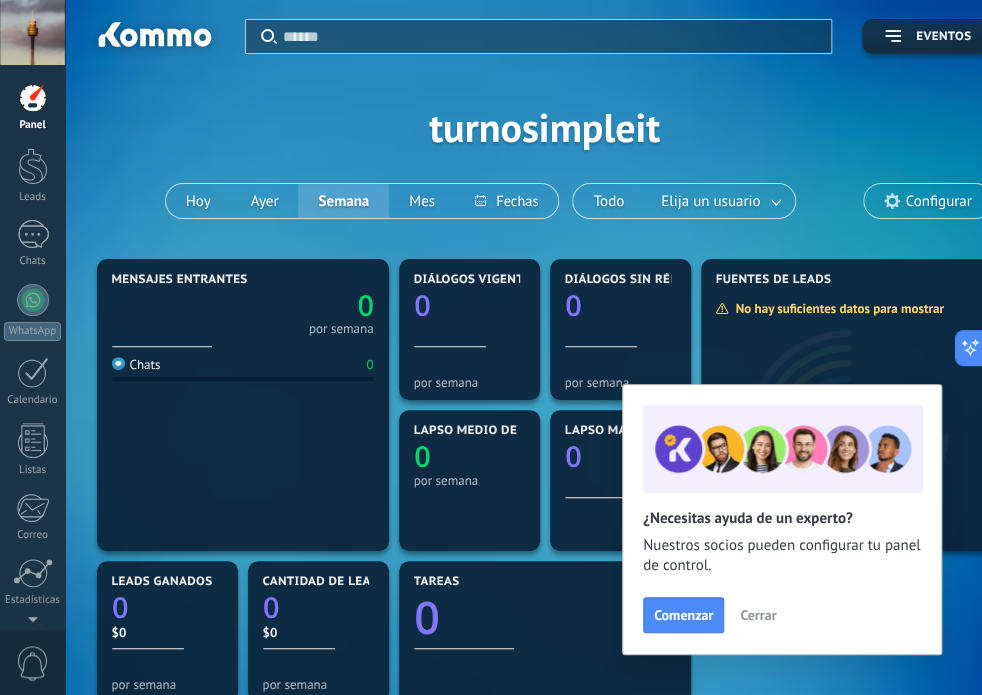 click on "Cerrar" at bounding box center [758, 615] 